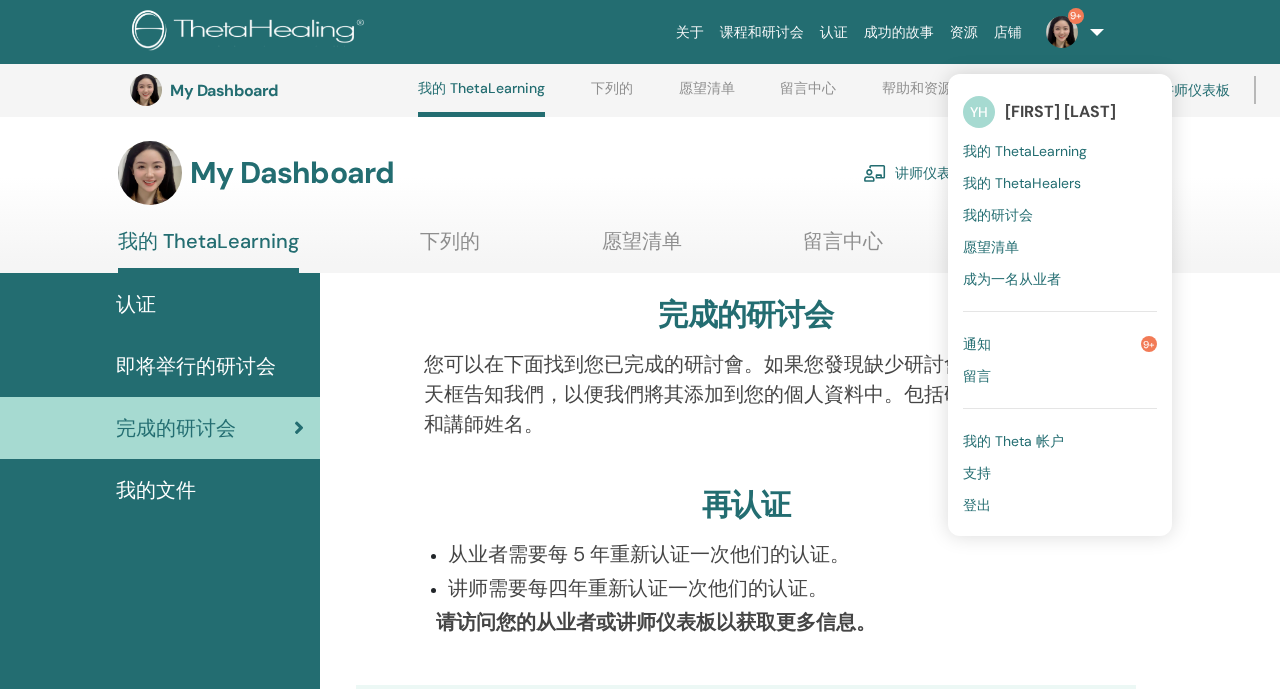 scroll, scrollTop: 865, scrollLeft: 103, axis: both 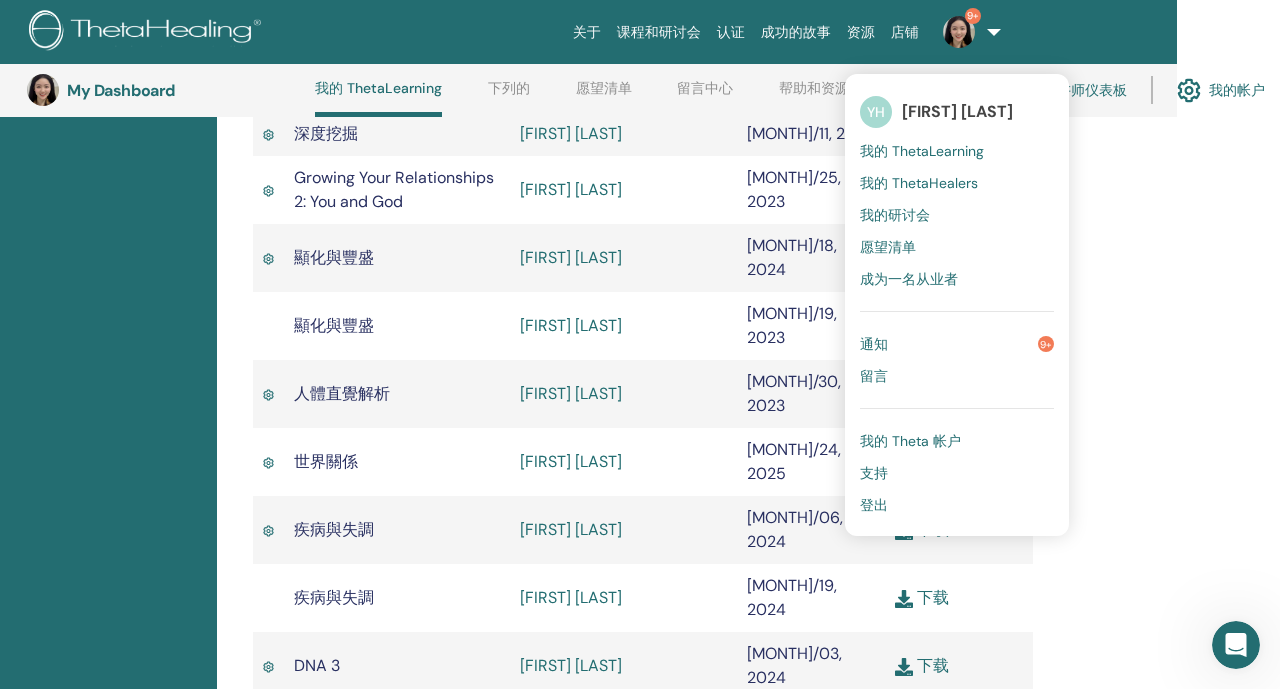 click on "登出" at bounding box center [957, 505] 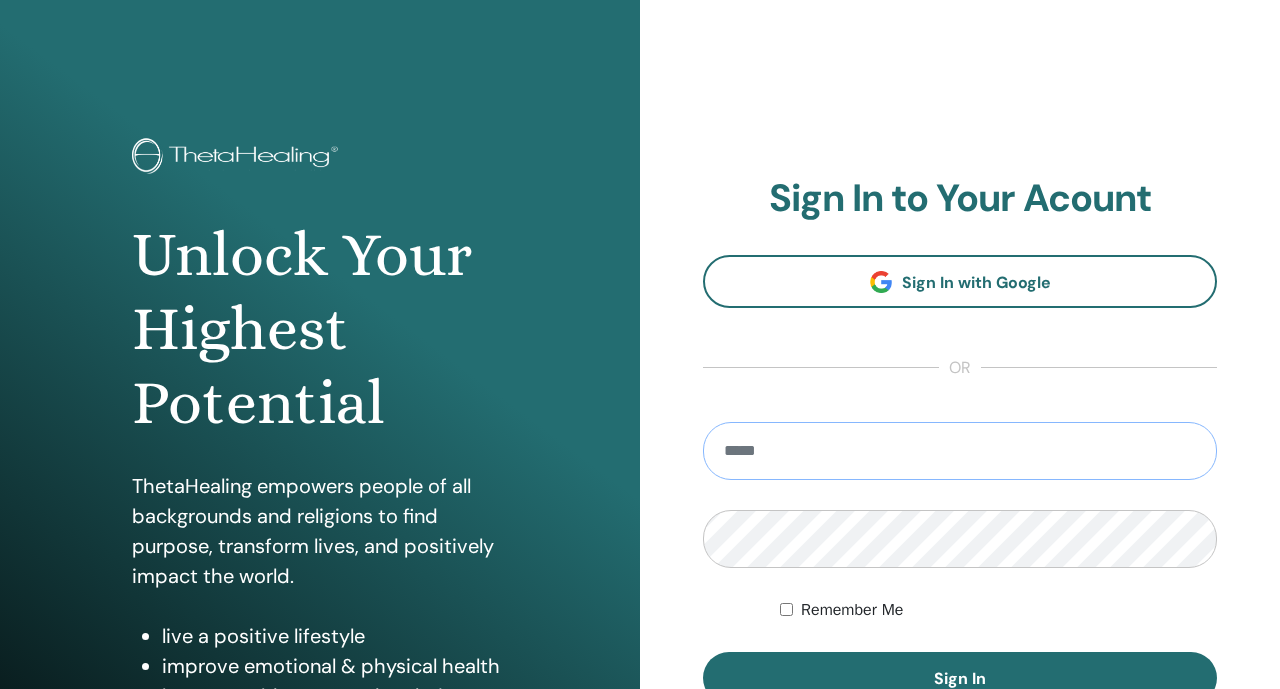 scroll, scrollTop: 0, scrollLeft: 0, axis: both 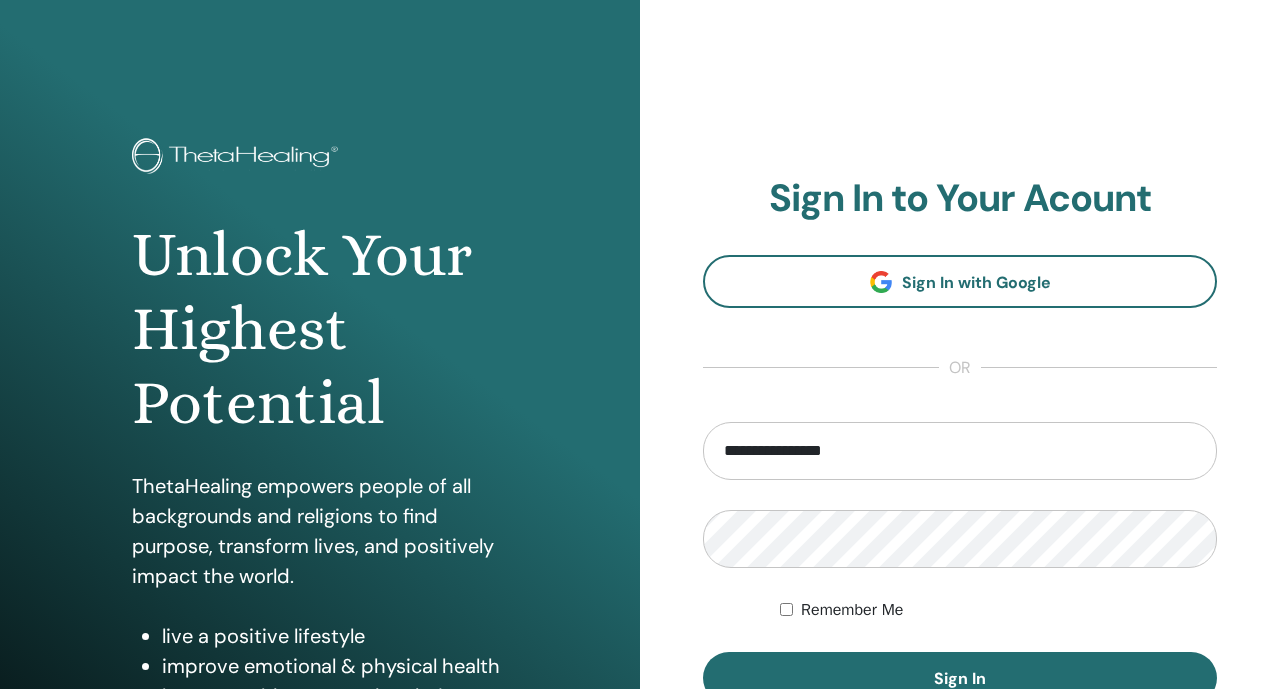 click on "**********" at bounding box center (960, 451) 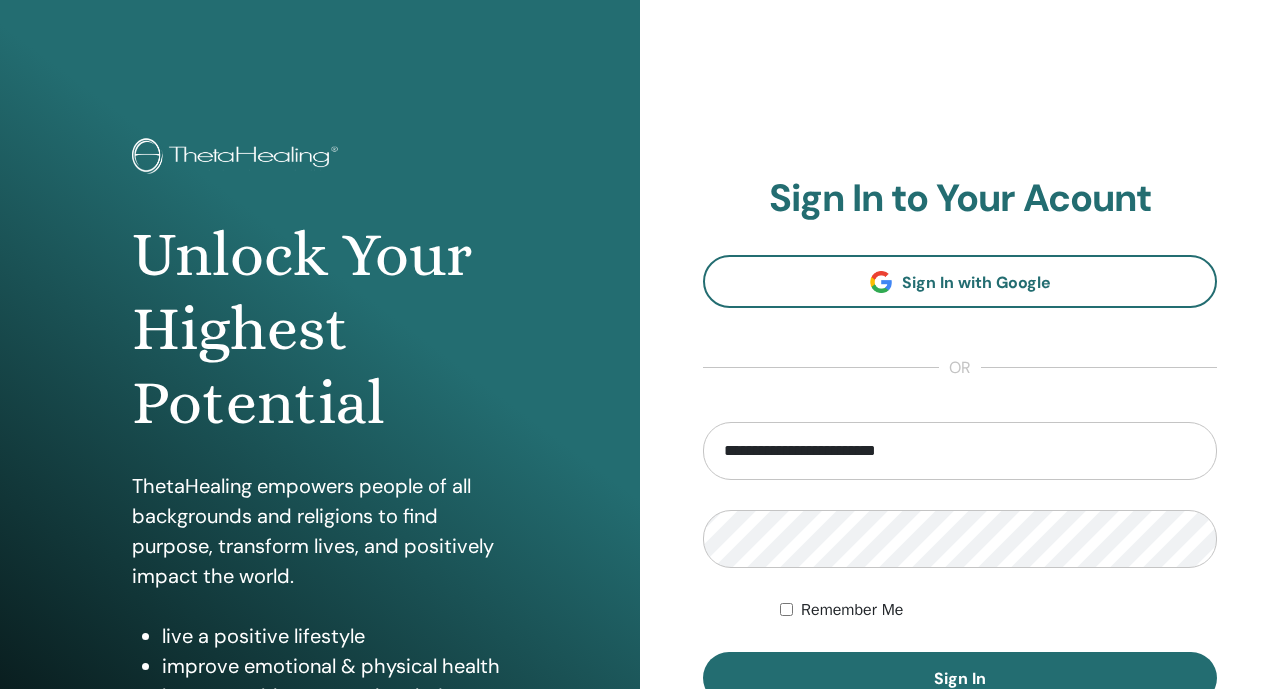 click on "**********" at bounding box center [960, 451] 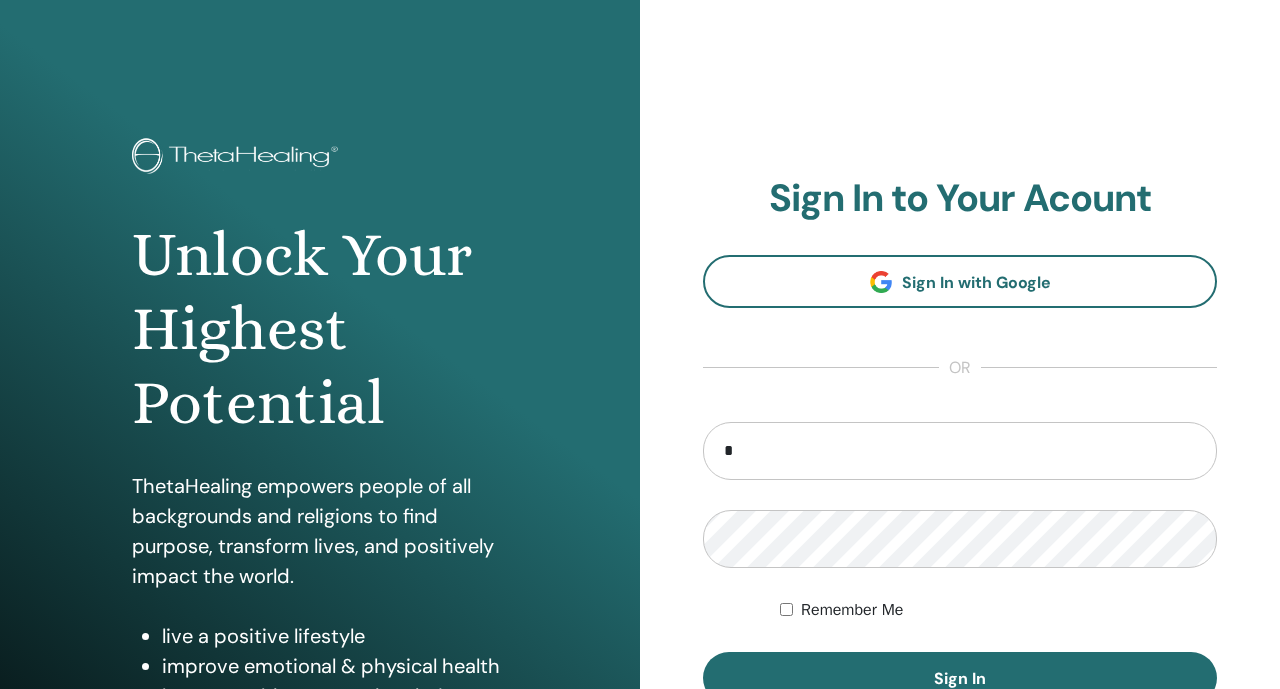 type on "**********" 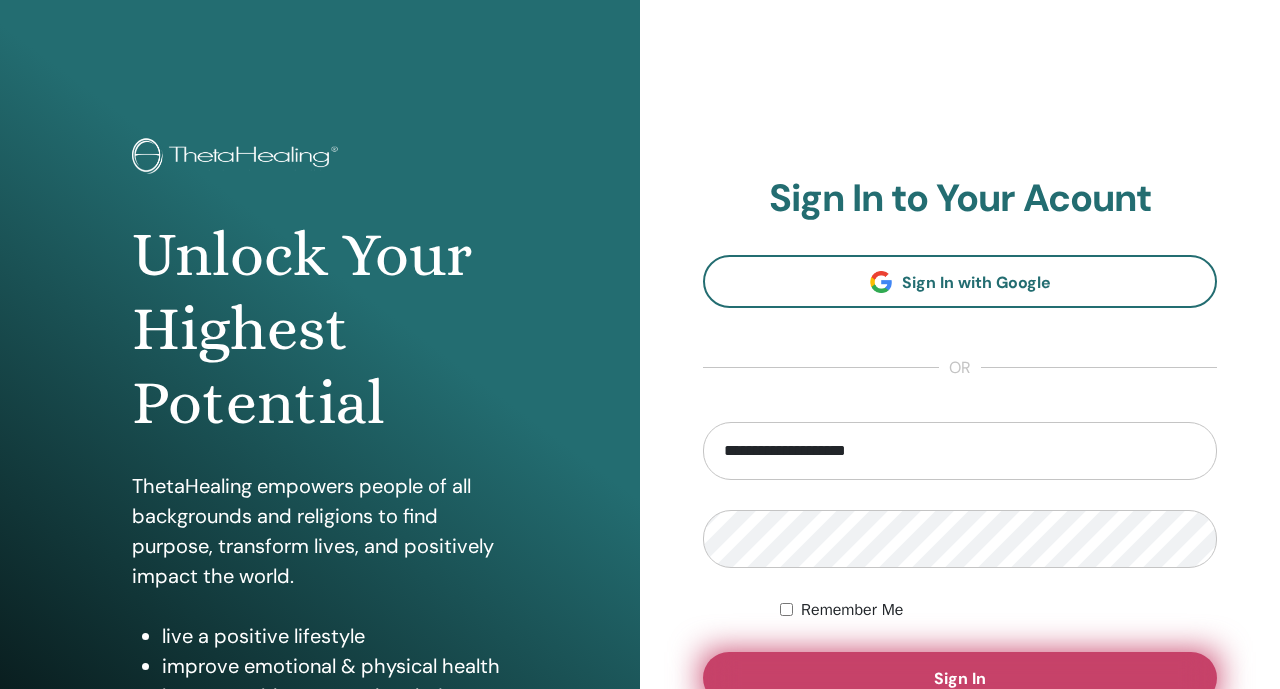 click on "Sign In" at bounding box center (960, 678) 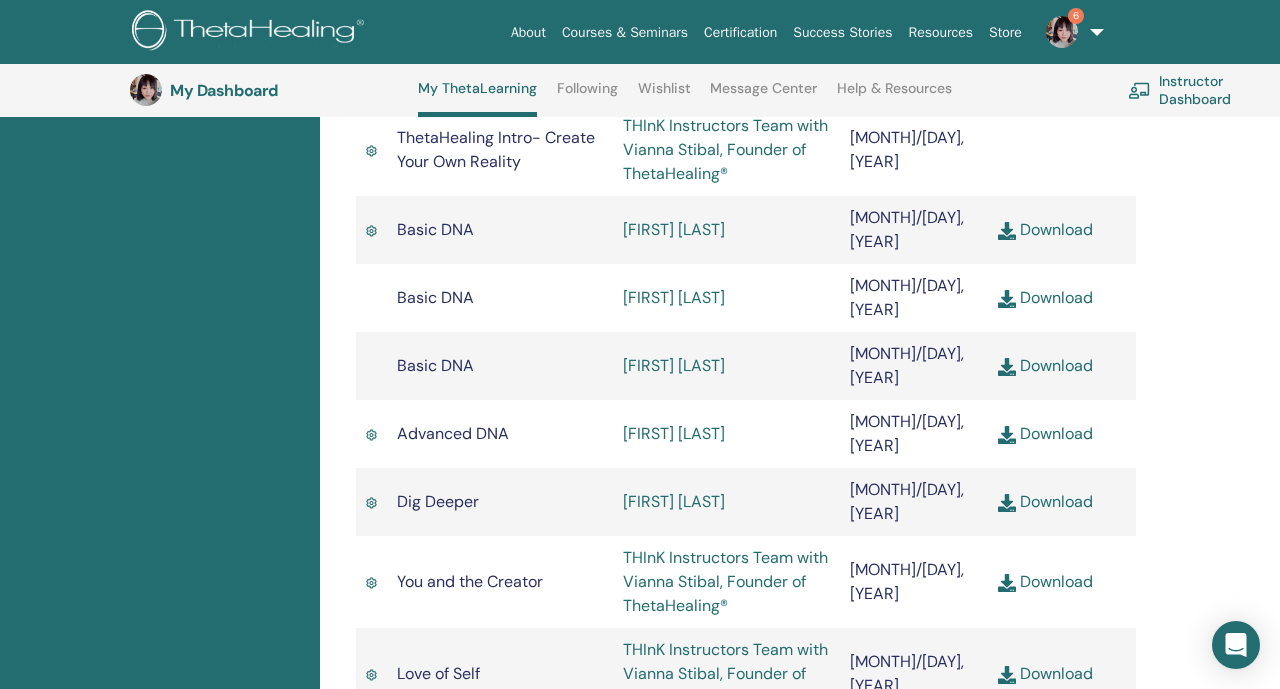 scroll, scrollTop: 686, scrollLeft: 0, axis: vertical 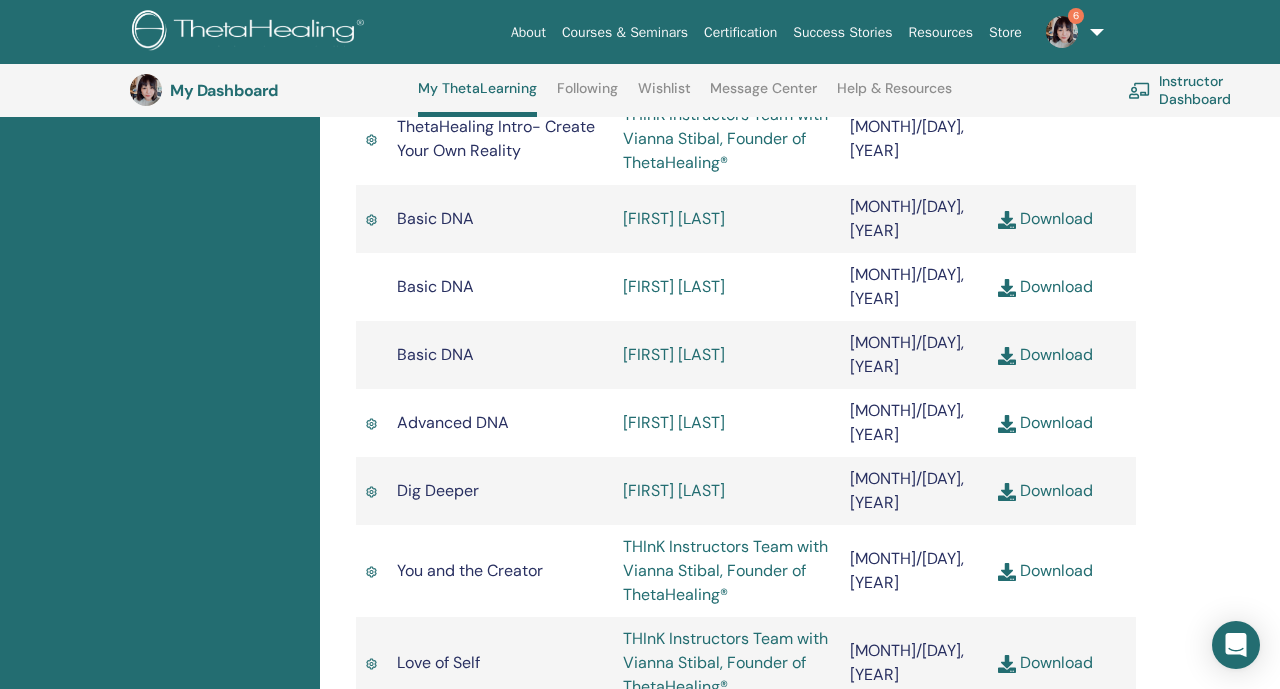 click on "6" at bounding box center [1071, 32] 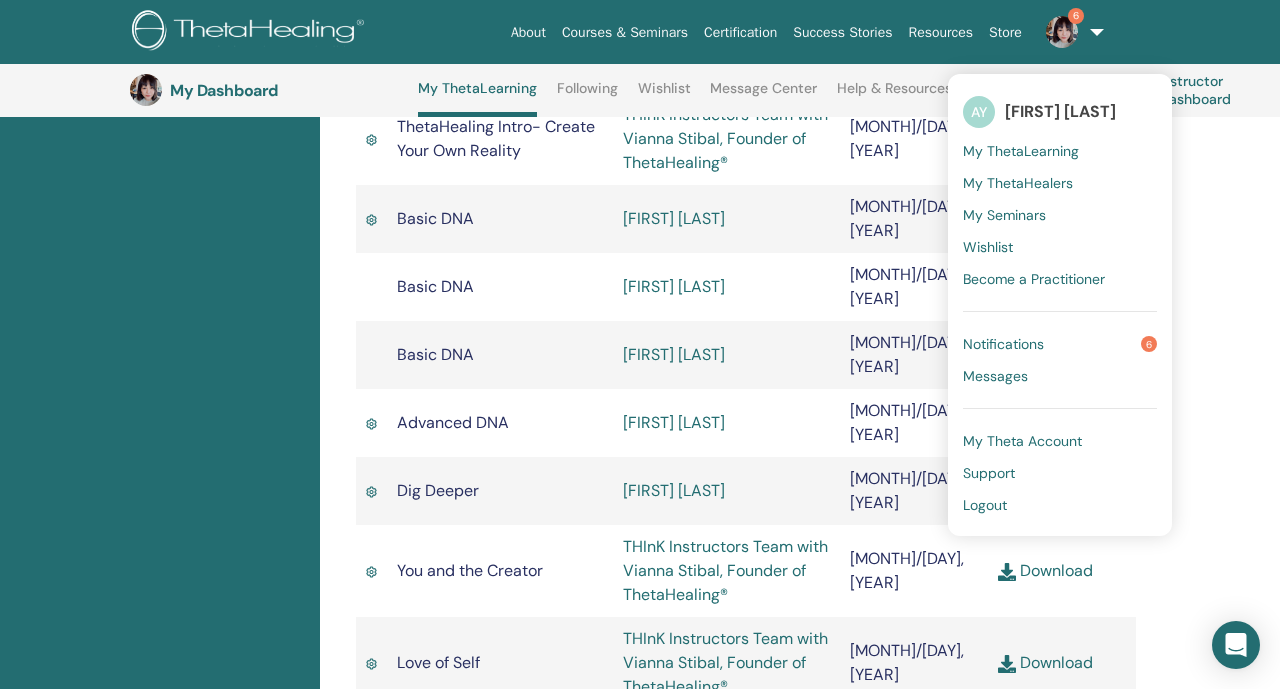 click on "My Seminars" at bounding box center (1004, 215) 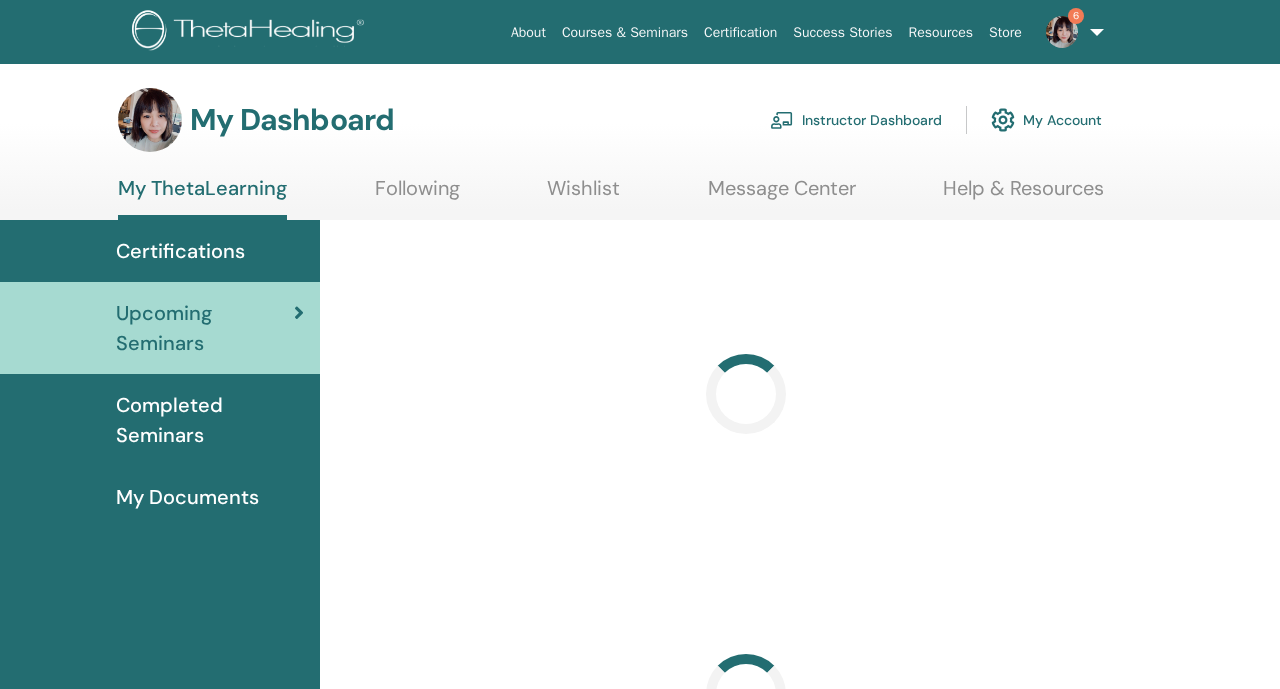 scroll, scrollTop: 0, scrollLeft: 0, axis: both 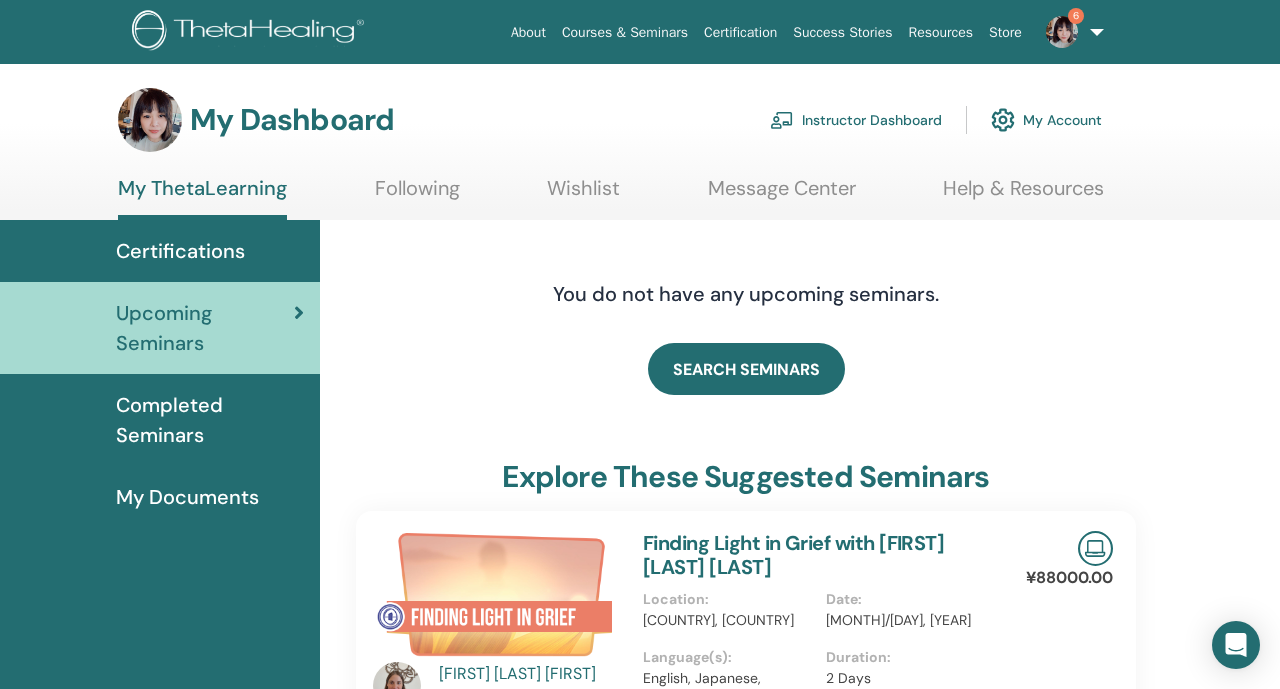 click on "Certifications" at bounding box center [160, 251] 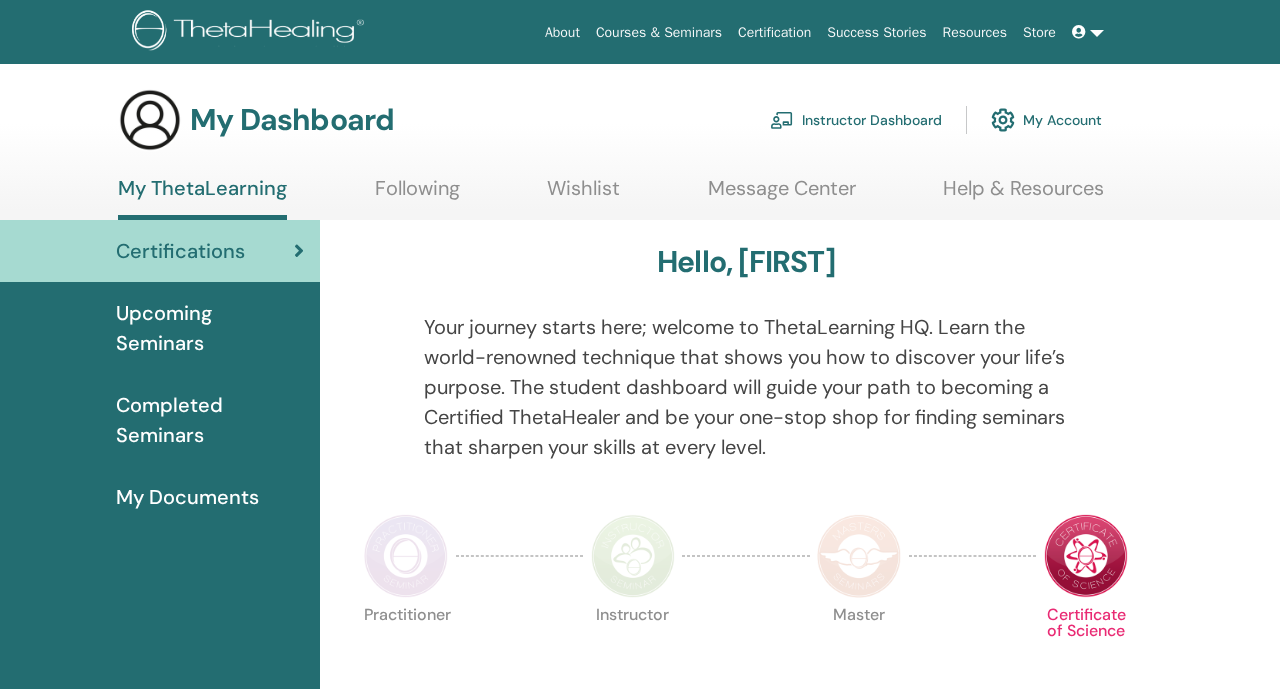 scroll, scrollTop: 0, scrollLeft: 0, axis: both 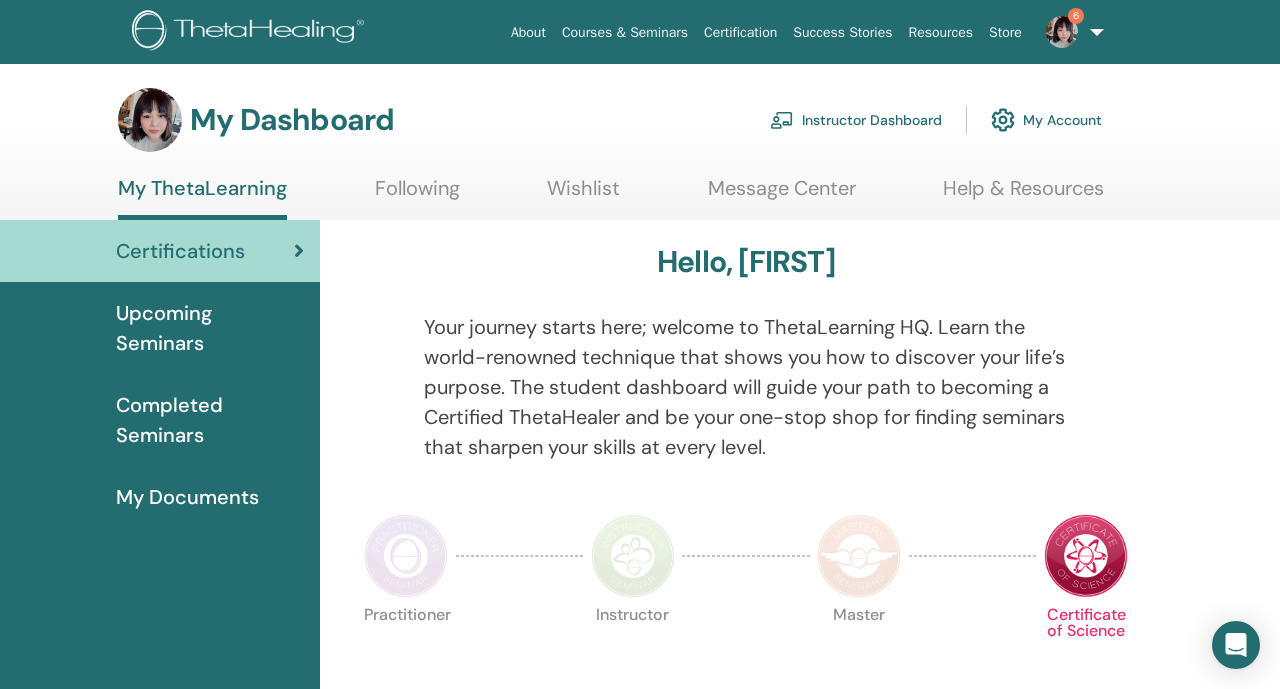 click on "Instructor Dashboard" at bounding box center (856, 120) 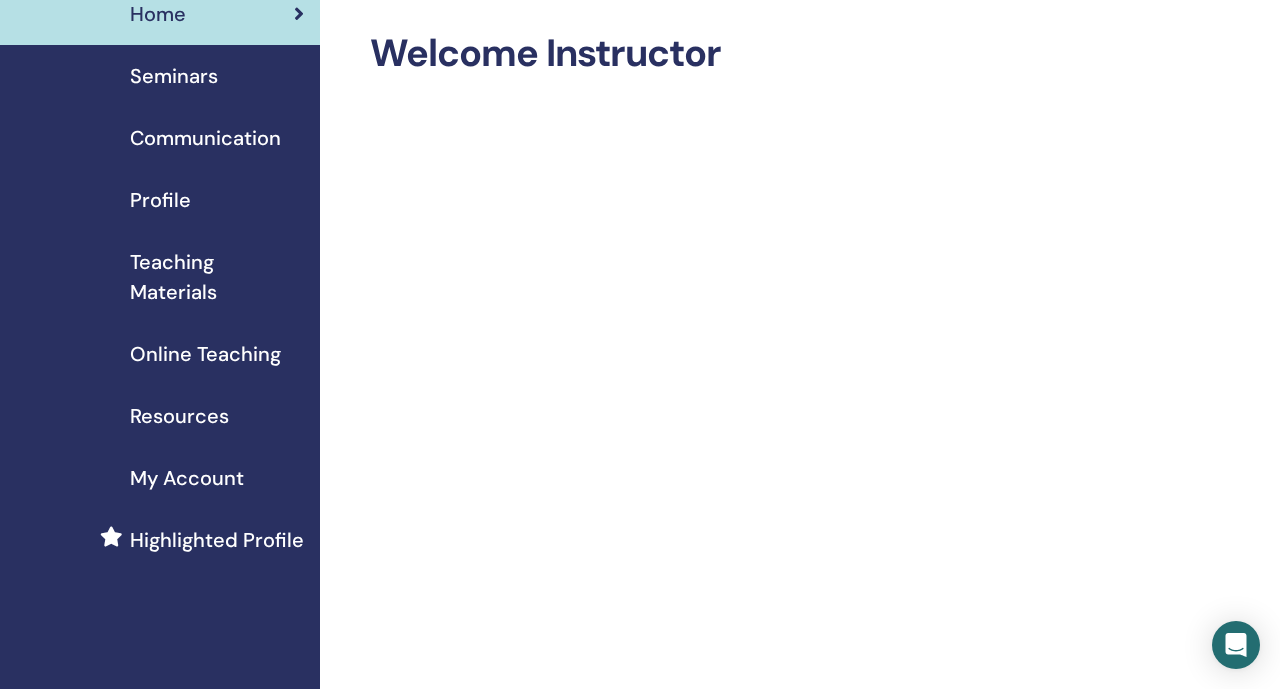 scroll, scrollTop: 91, scrollLeft: 0, axis: vertical 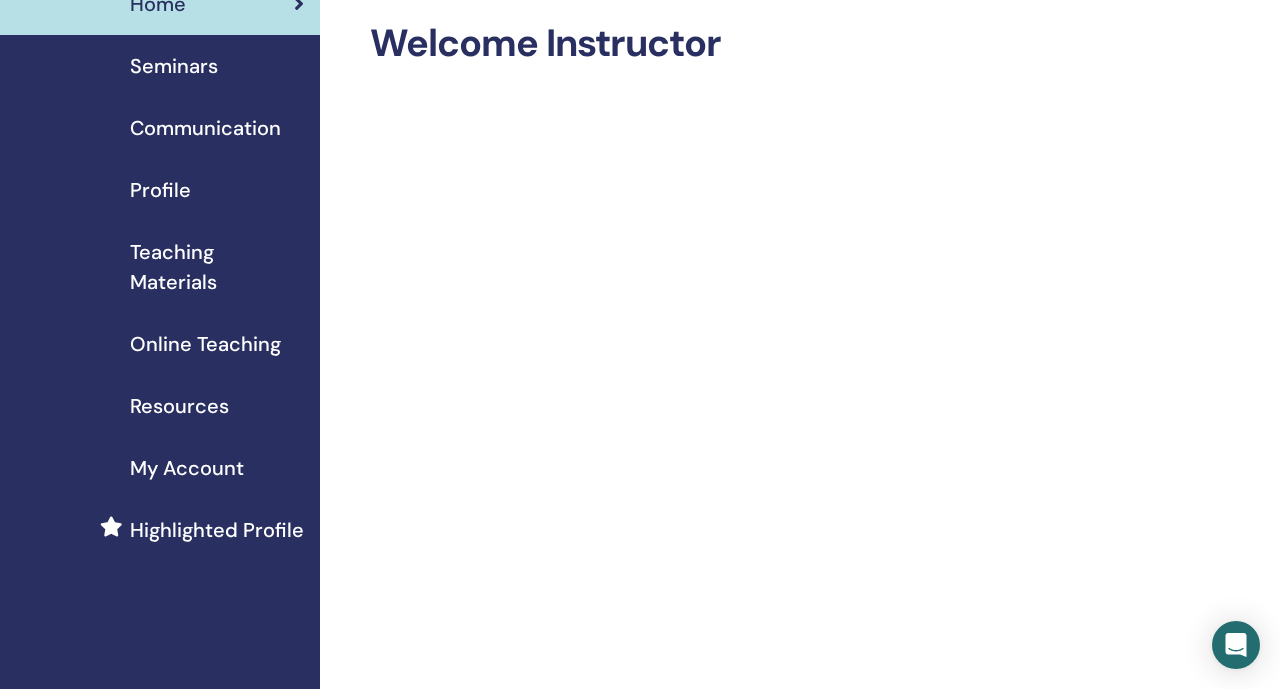 click on "Seminars" at bounding box center (160, 66) 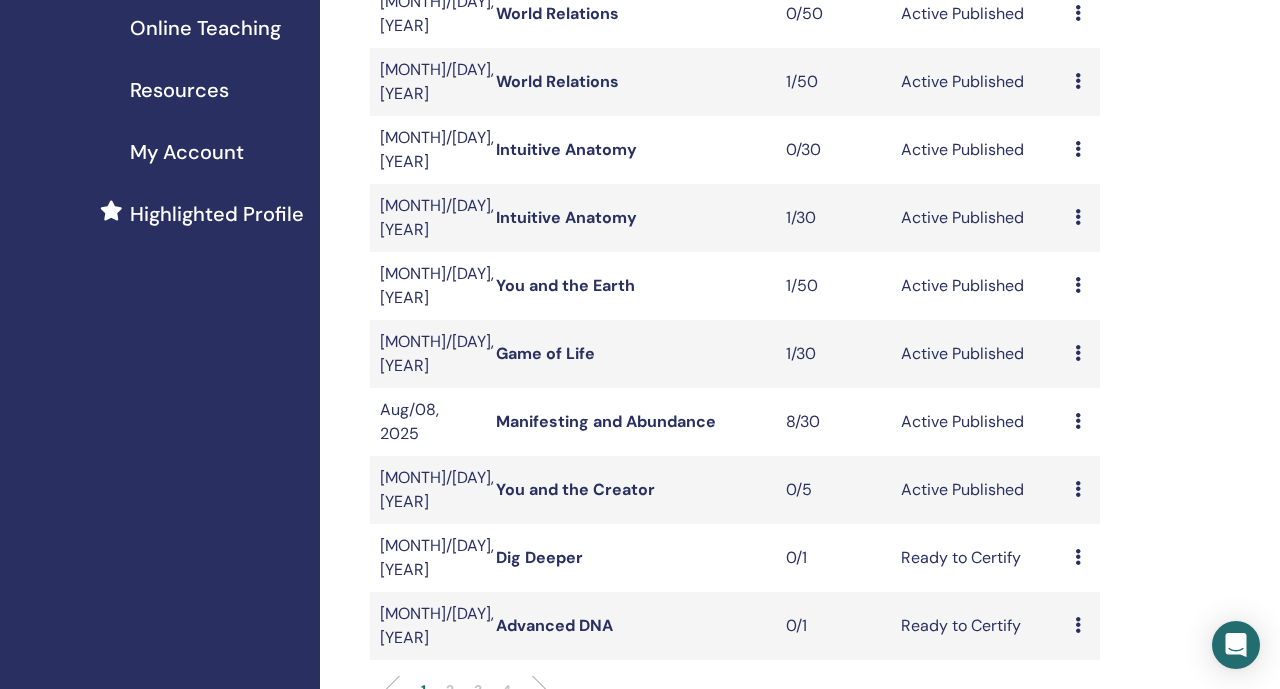 scroll, scrollTop: 402, scrollLeft: 0, axis: vertical 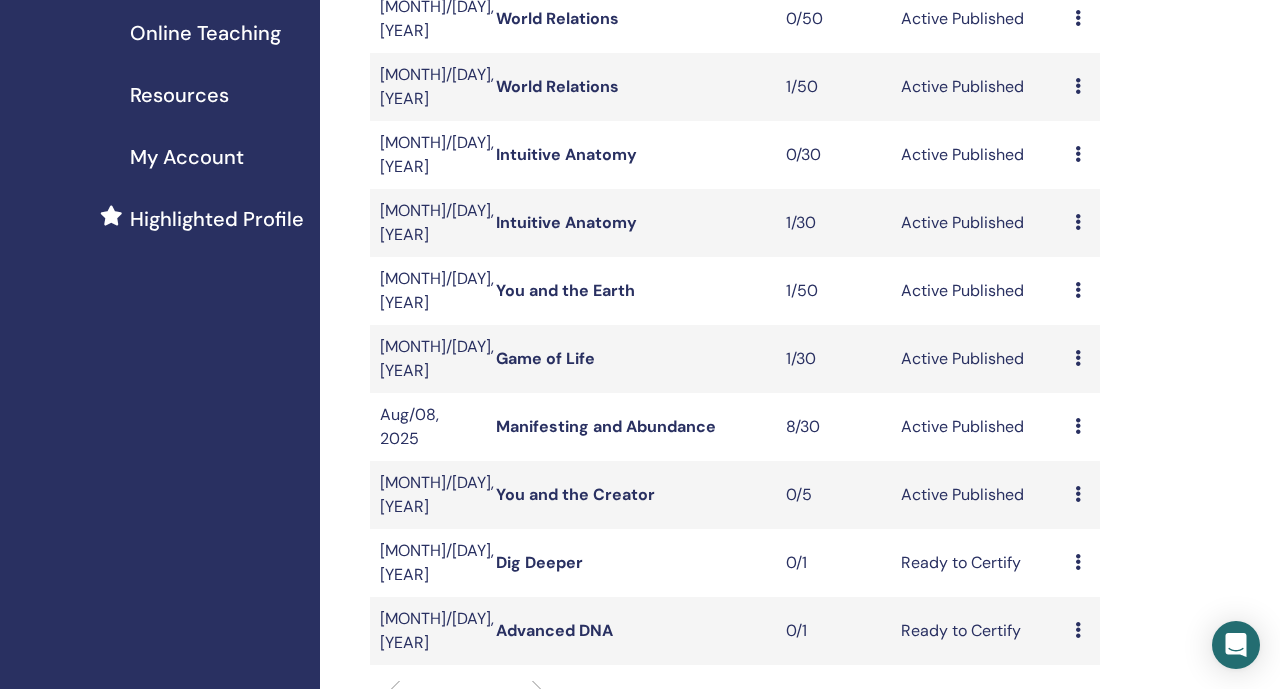 click on "Manifesting and Abundance" at bounding box center (606, 426) 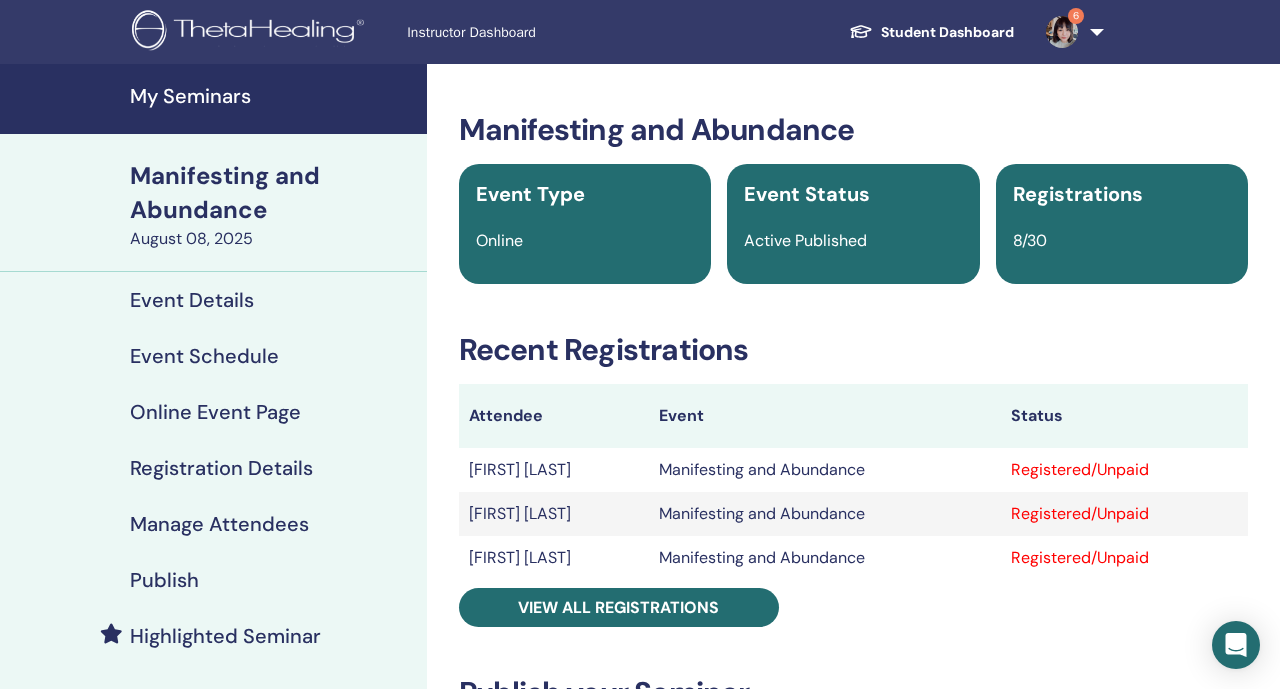 scroll, scrollTop: 60, scrollLeft: 0, axis: vertical 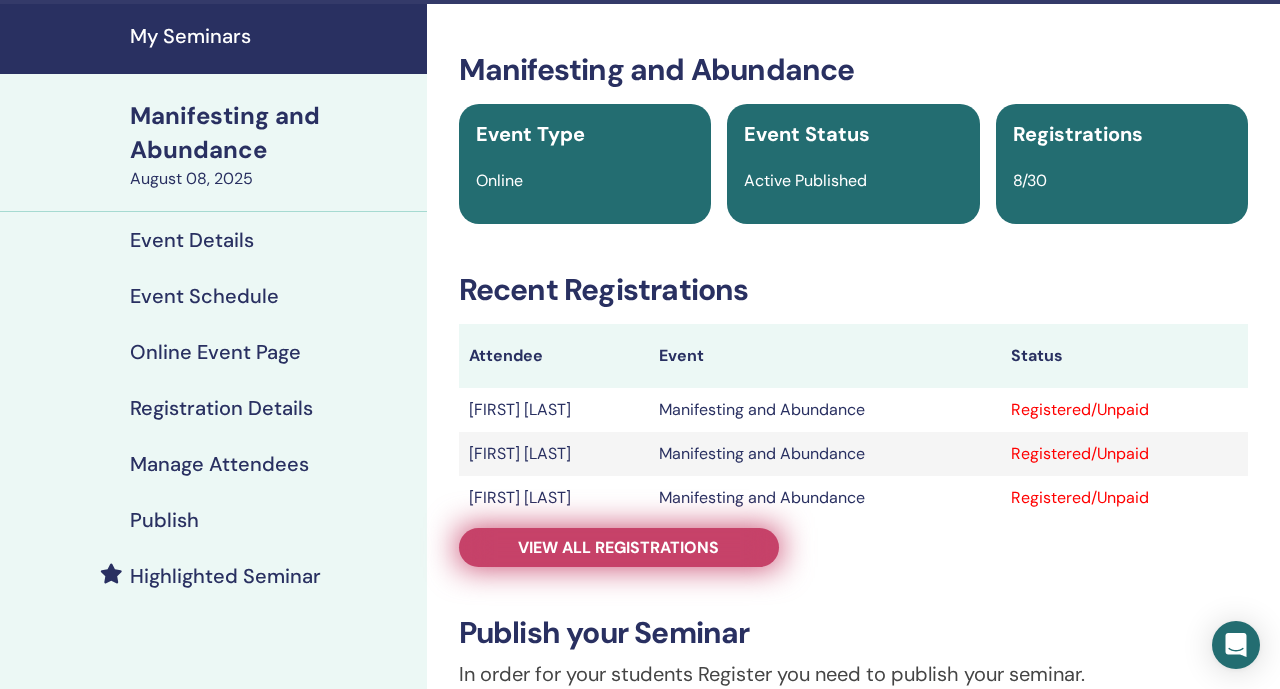 click on "View all registrations" at bounding box center (618, 547) 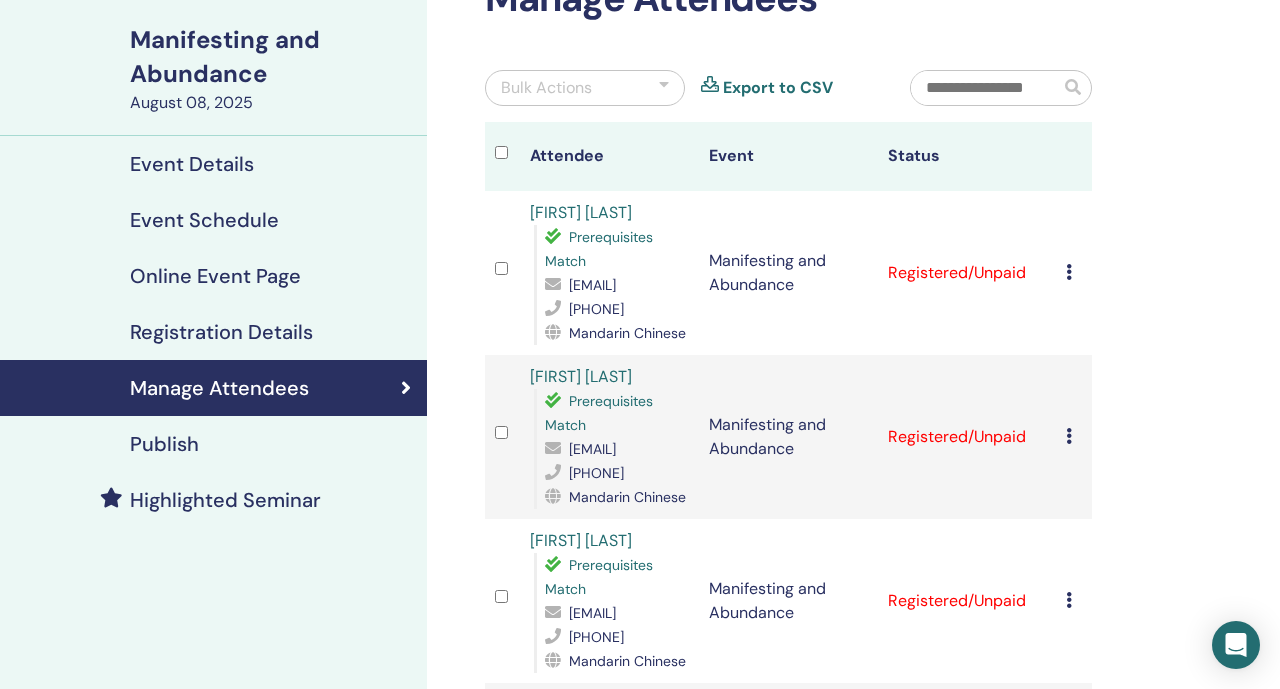 scroll, scrollTop: 146, scrollLeft: 0, axis: vertical 